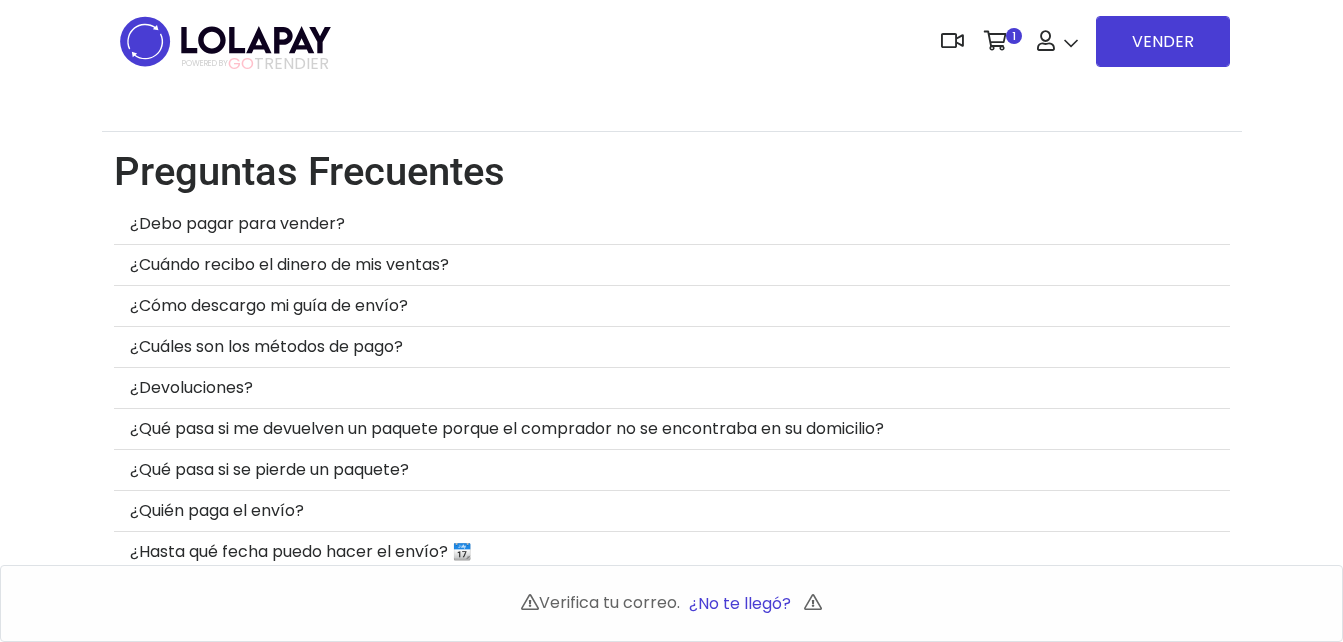 scroll, scrollTop: 0, scrollLeft: 0, axis: both 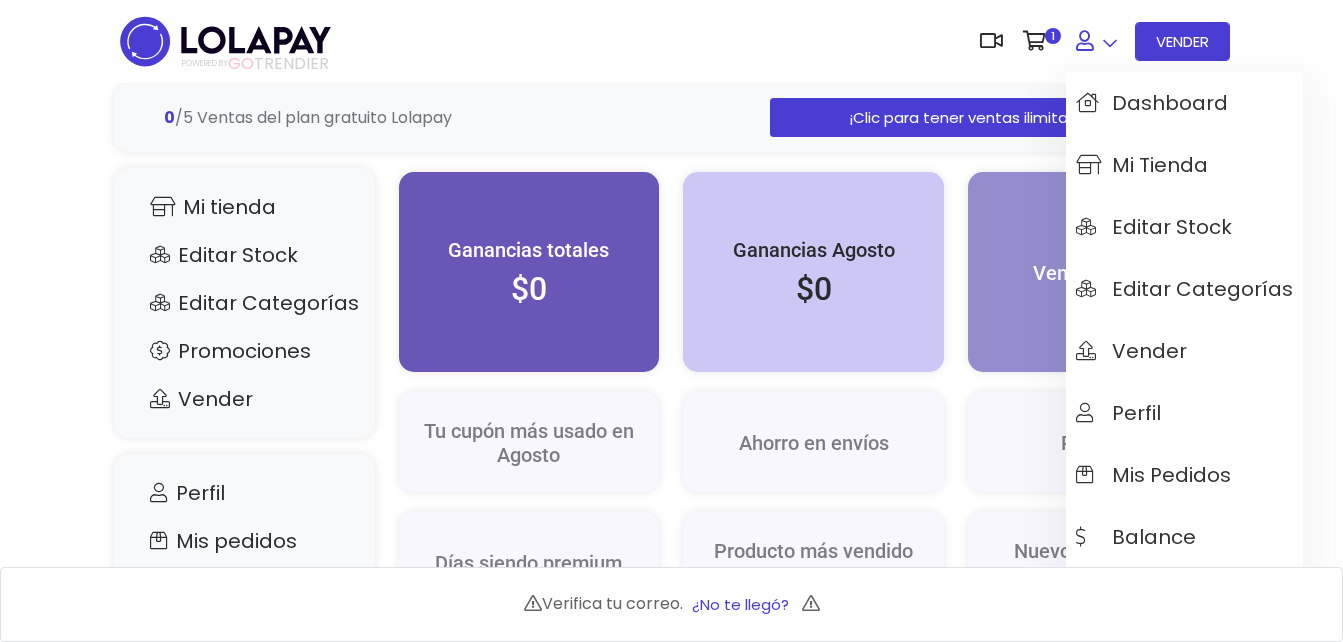 click at bounding box center (1096, 41) 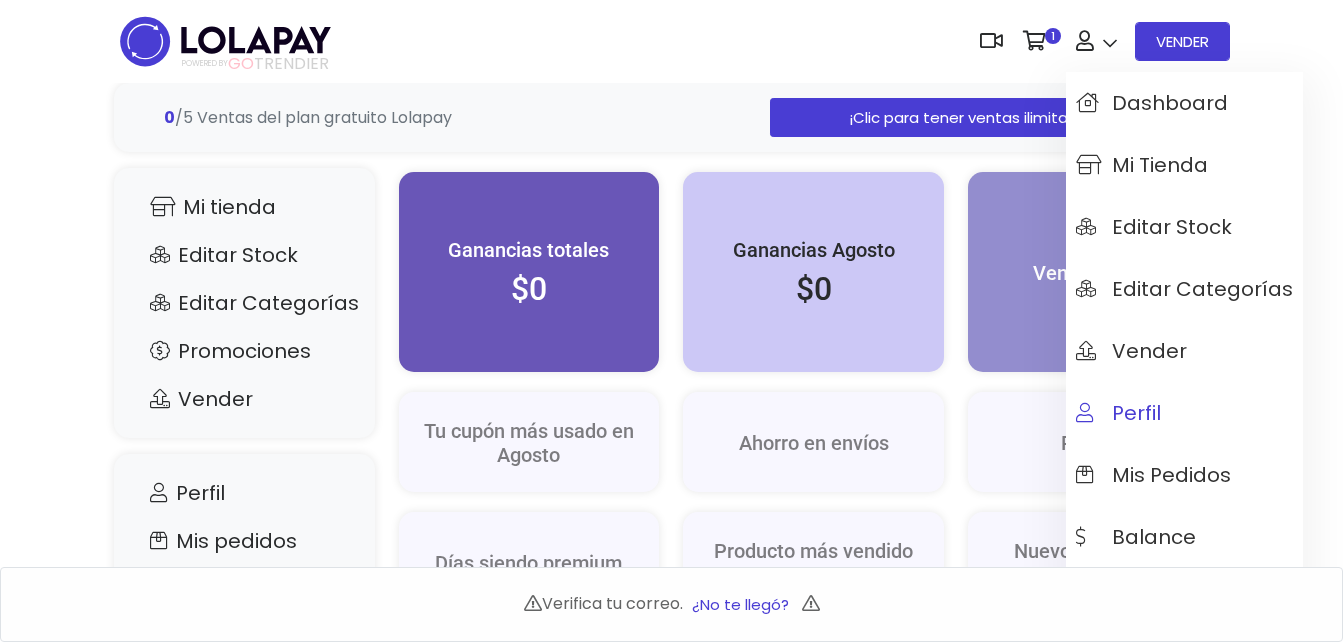 click on "Perfil" at bounding box center [1118, 413] 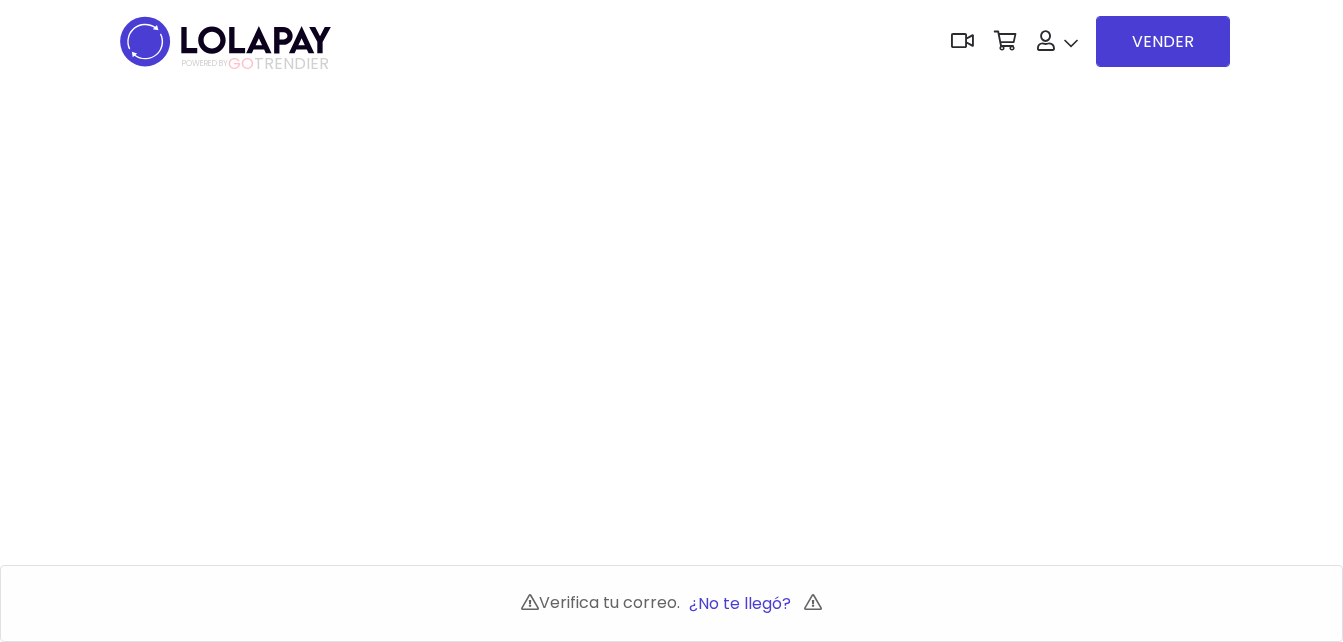 scroll, scrollTop: 0, scrollLeft: 0, axis: both 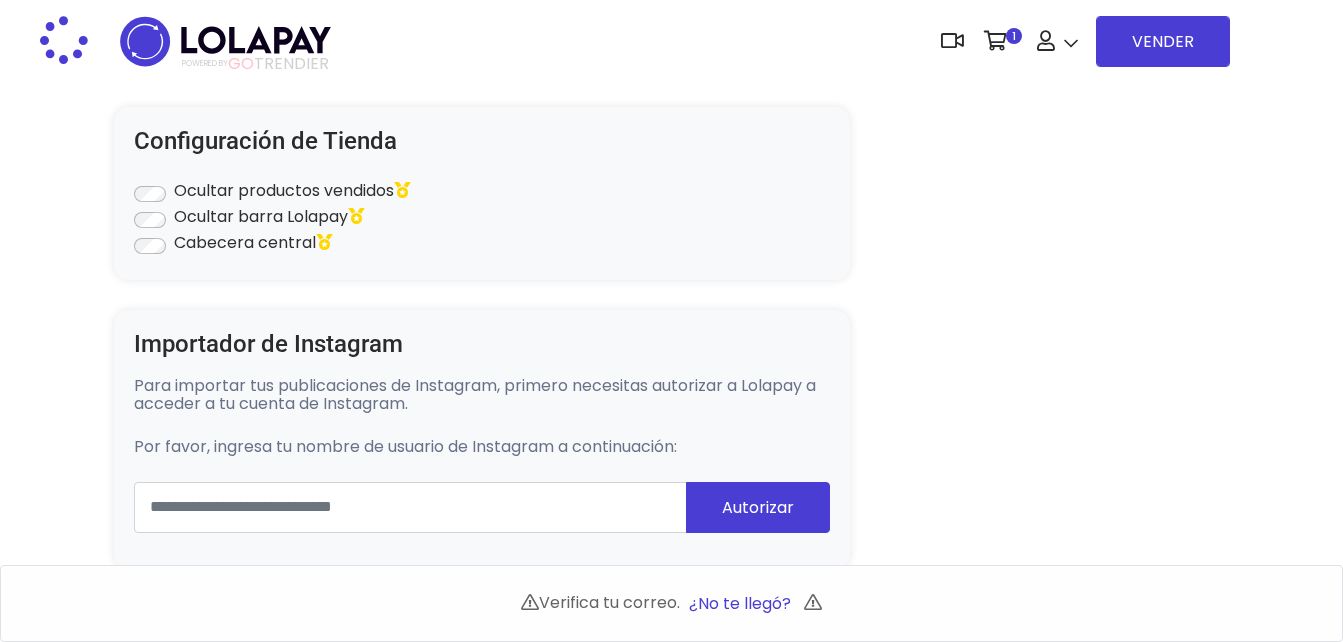 type on "**********" 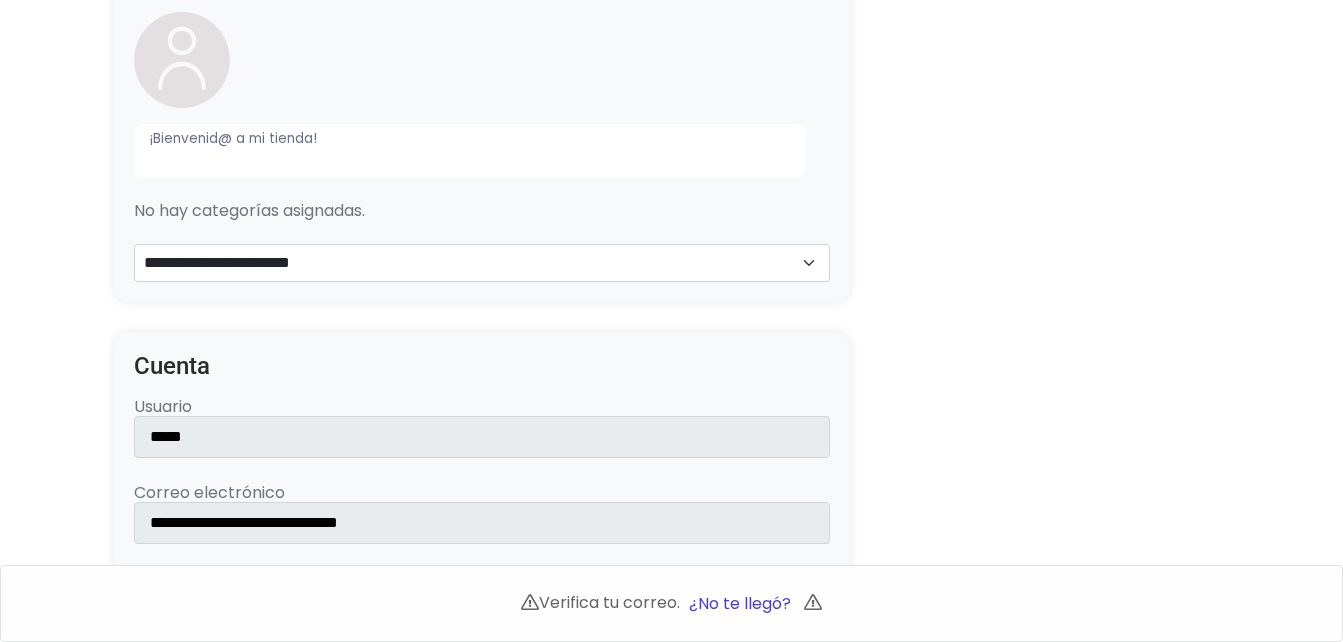 scroll, scrollTop: 0, scrollLeft: 0, axis: both 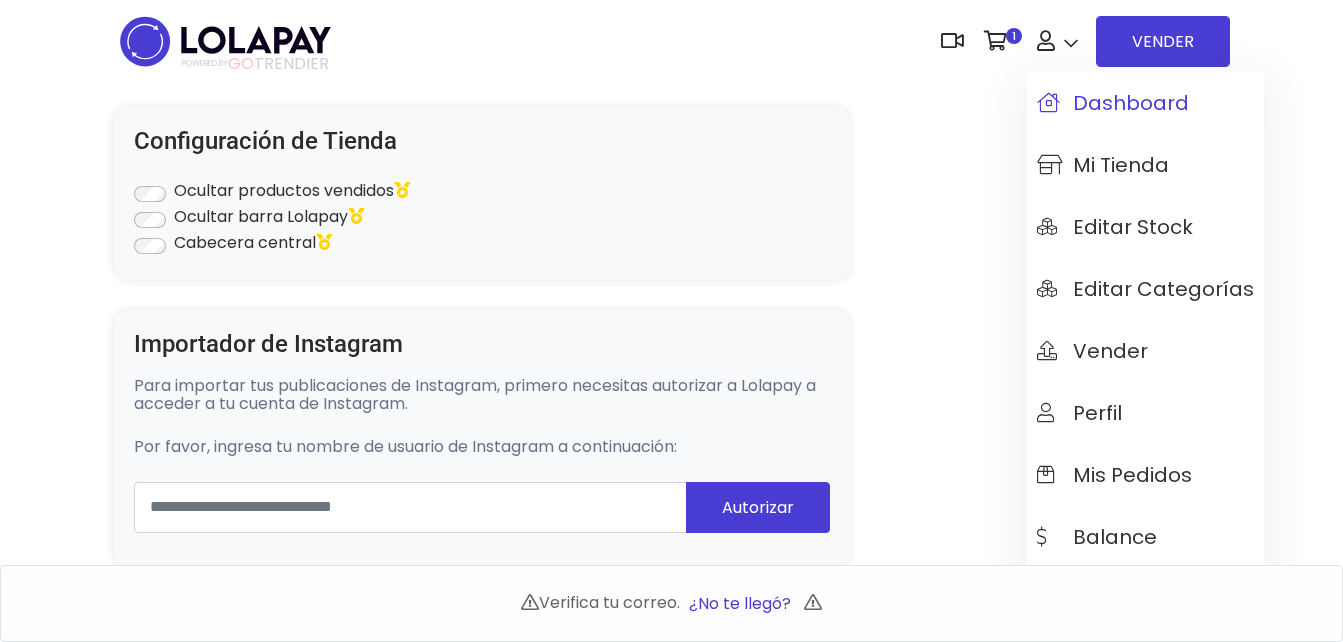 click on "Dashboard" at bounding box center [1113, 103] 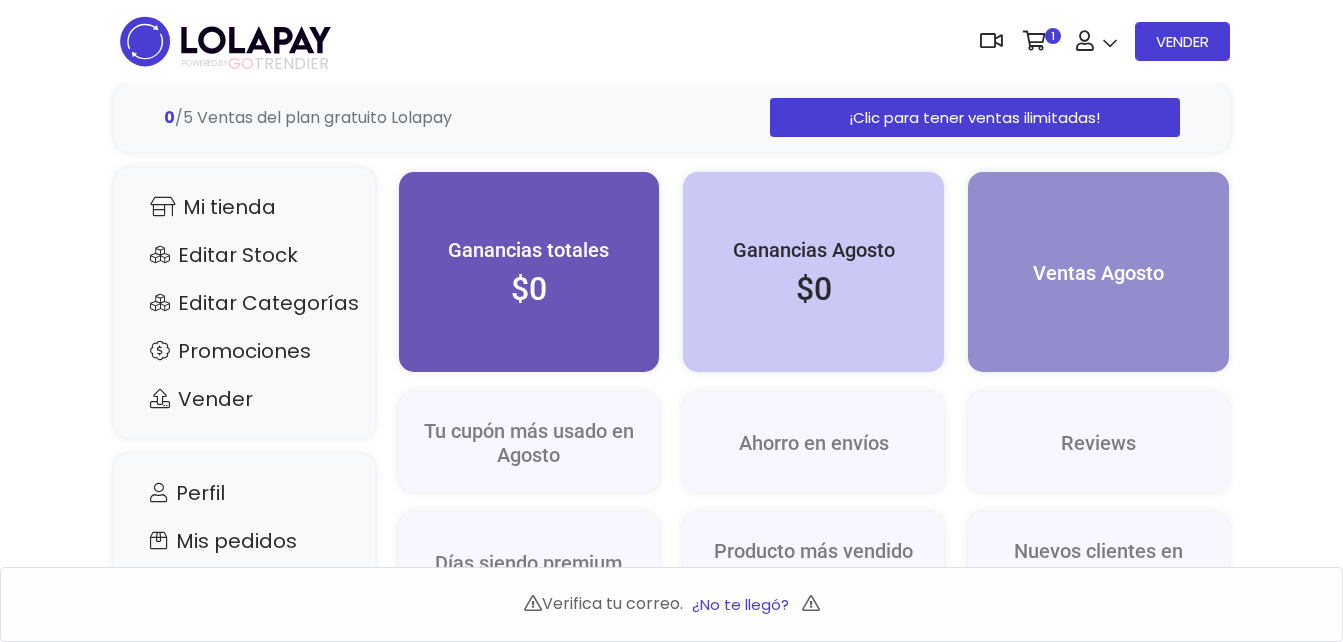scroll, scrollTop: 0, scrollLeft: 0, axis: both 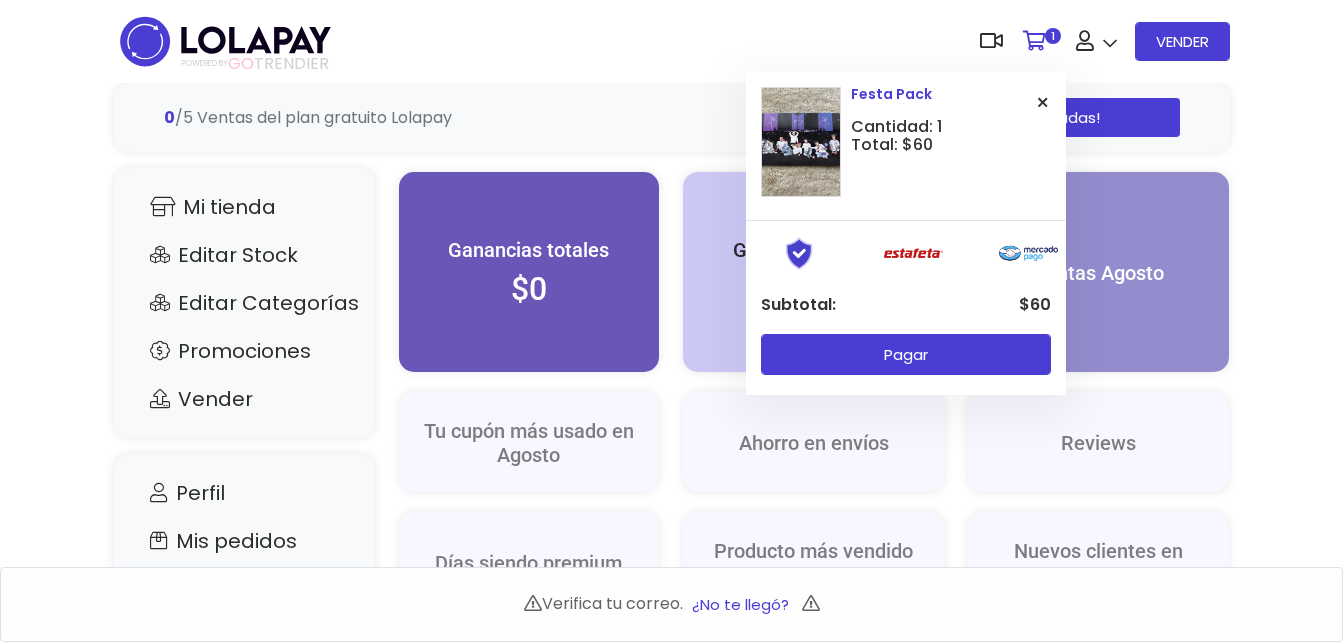 click on "Cantidad: 1 Total: $60" at bounding box center [896, 135] 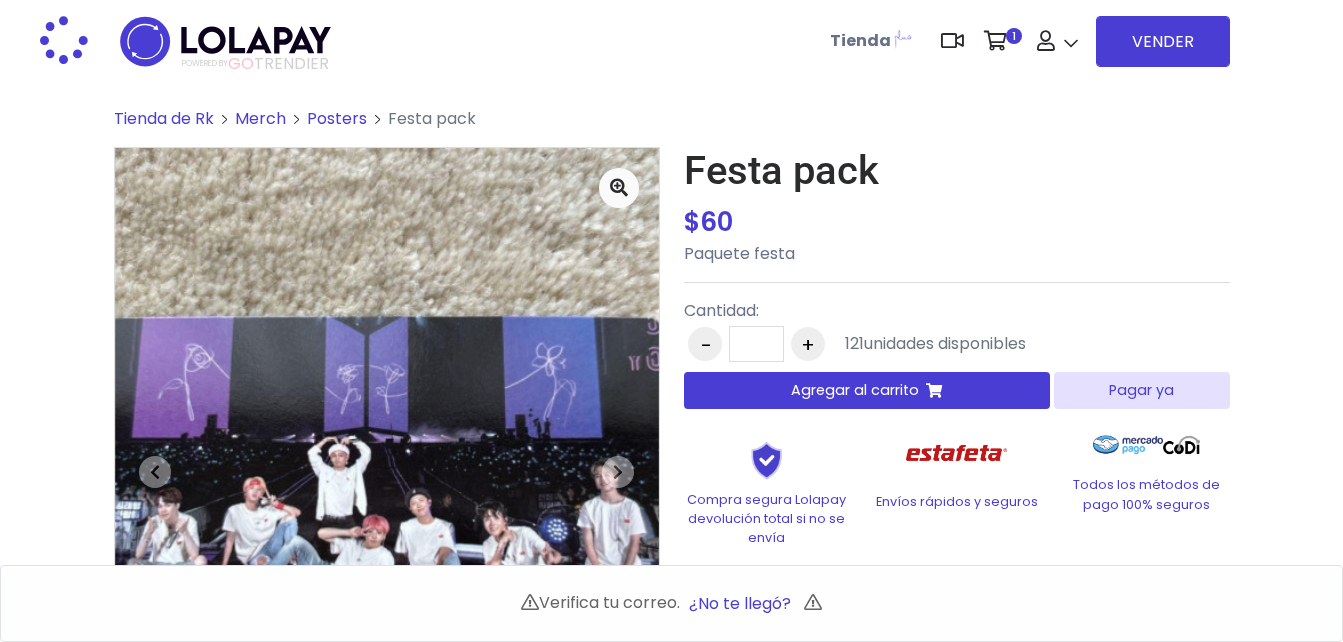 scroll, scrollTop: 0, scrollLeft: 0, axis: both 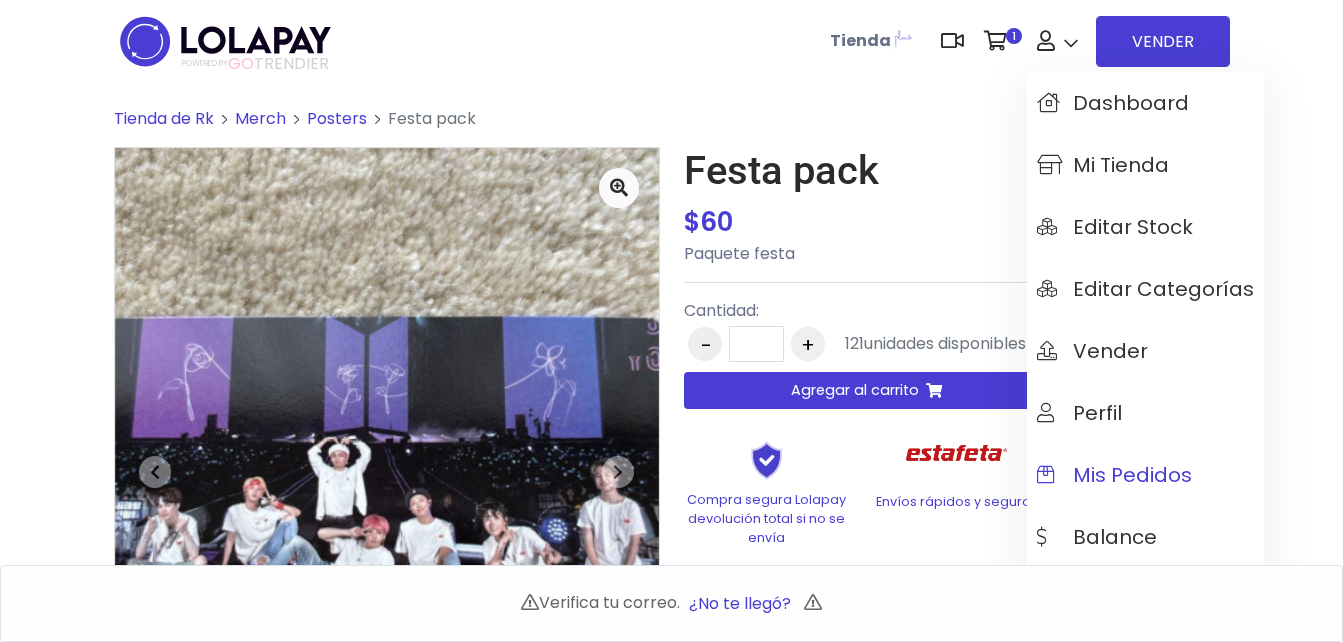 click on "Mis pedidos" at bounding box center (1145, 475) 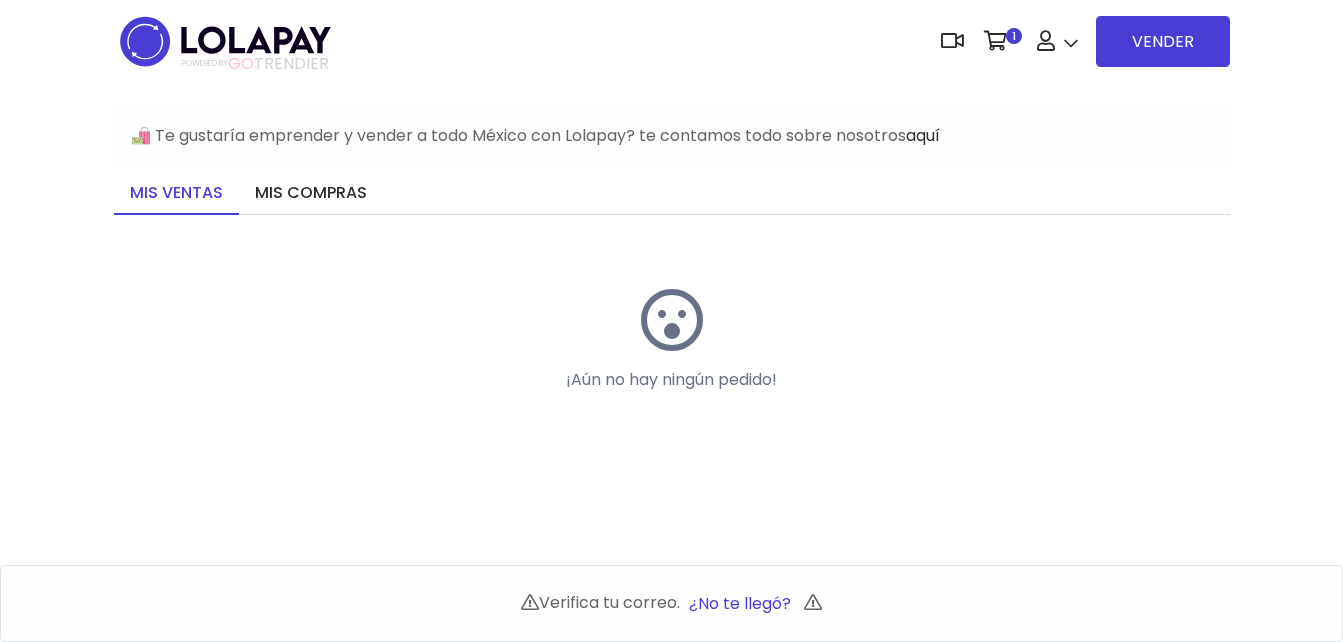 scroll, scrollTop: 0, scrollLeft: 0, axis: both 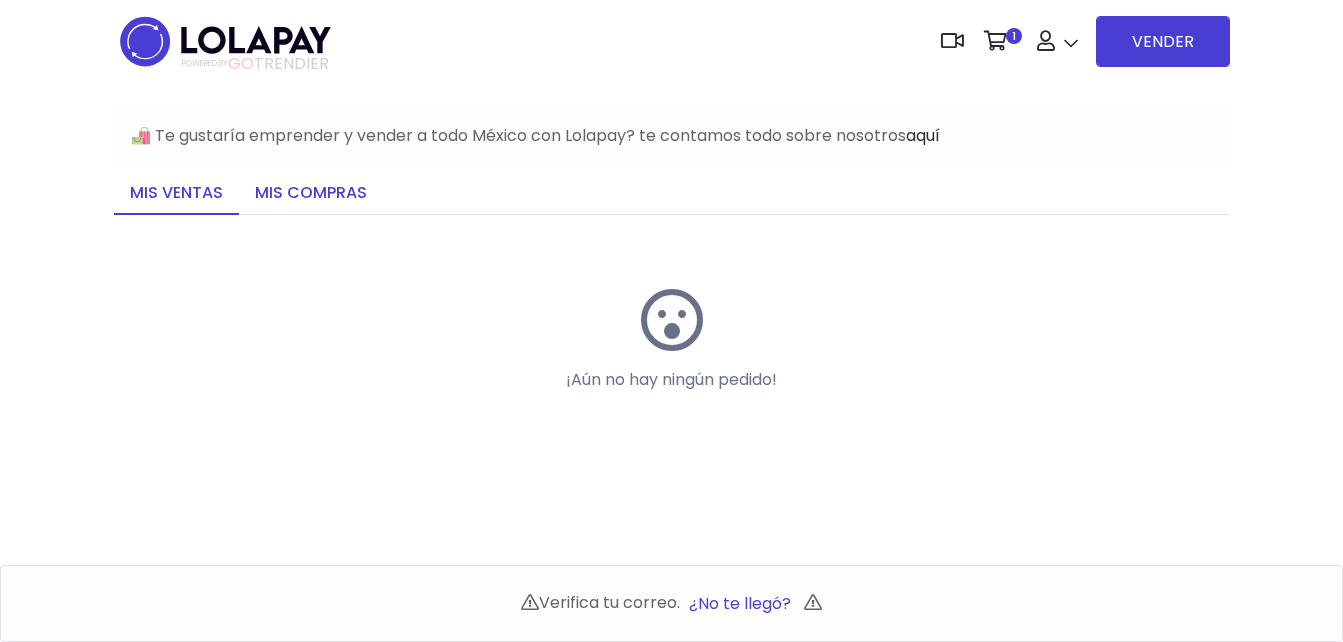 click on "Mis compras" at bounding box center [311, 194] 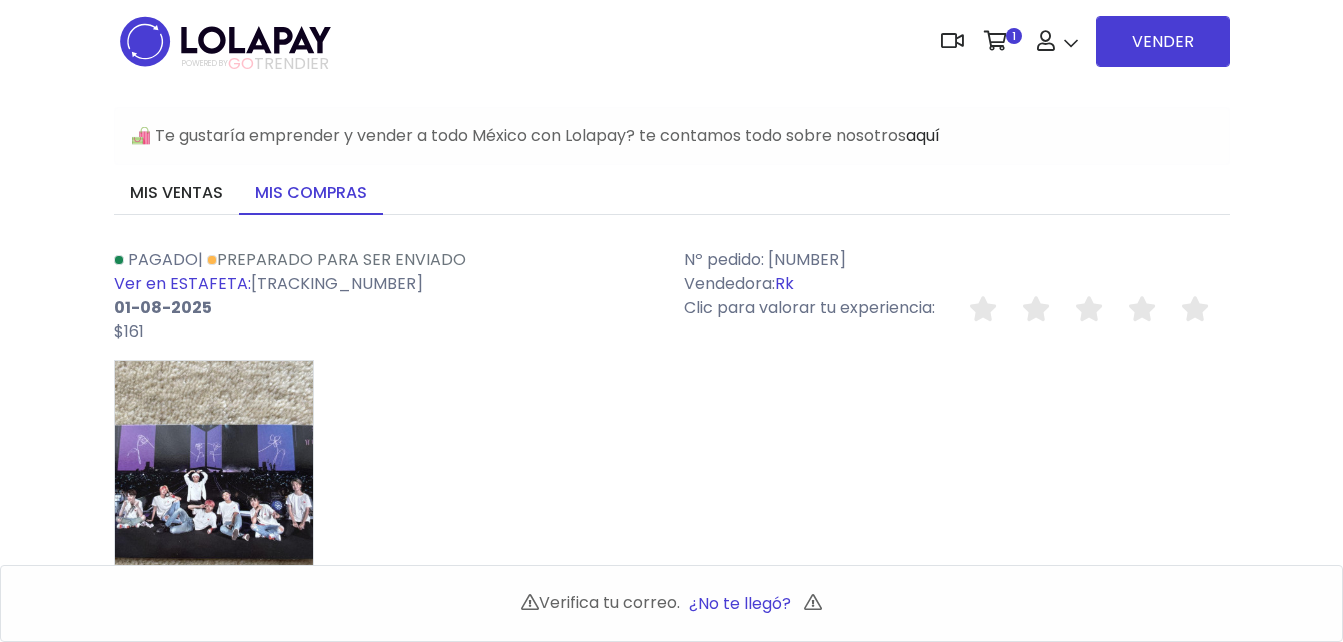 scroll, scrollTop: 0, scrollLeft: 0, axis: both 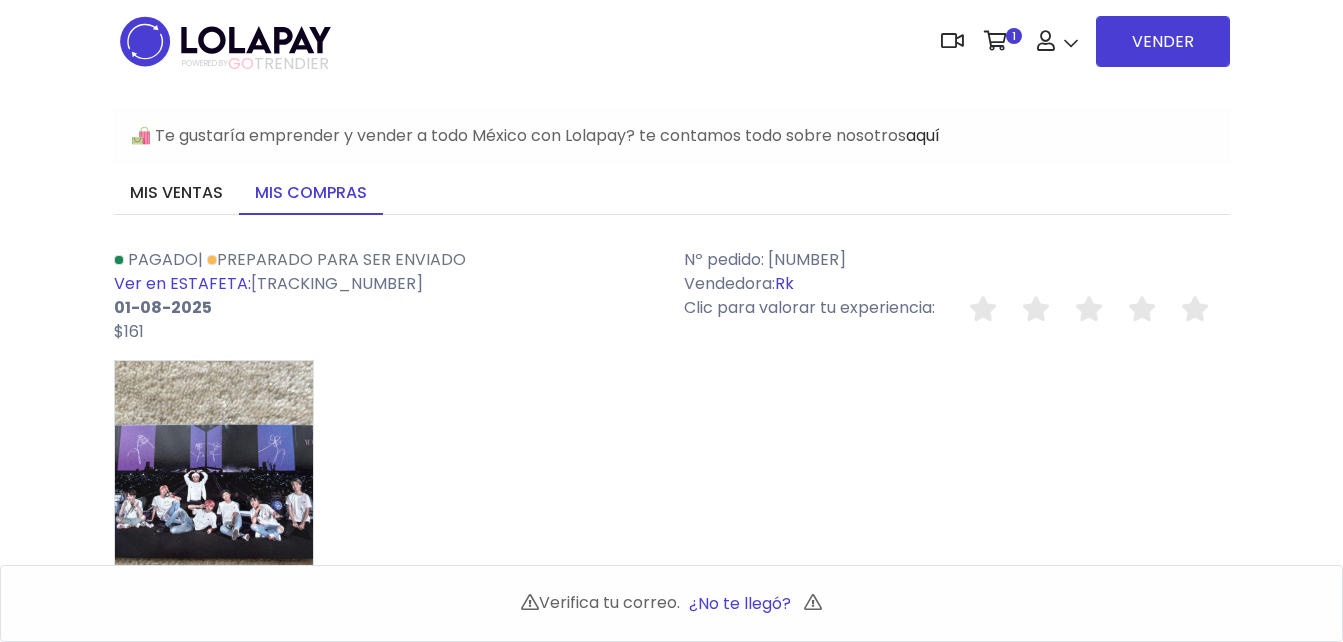 click on "Ver en ESTAFETA:" at bounding box center [182, 283] 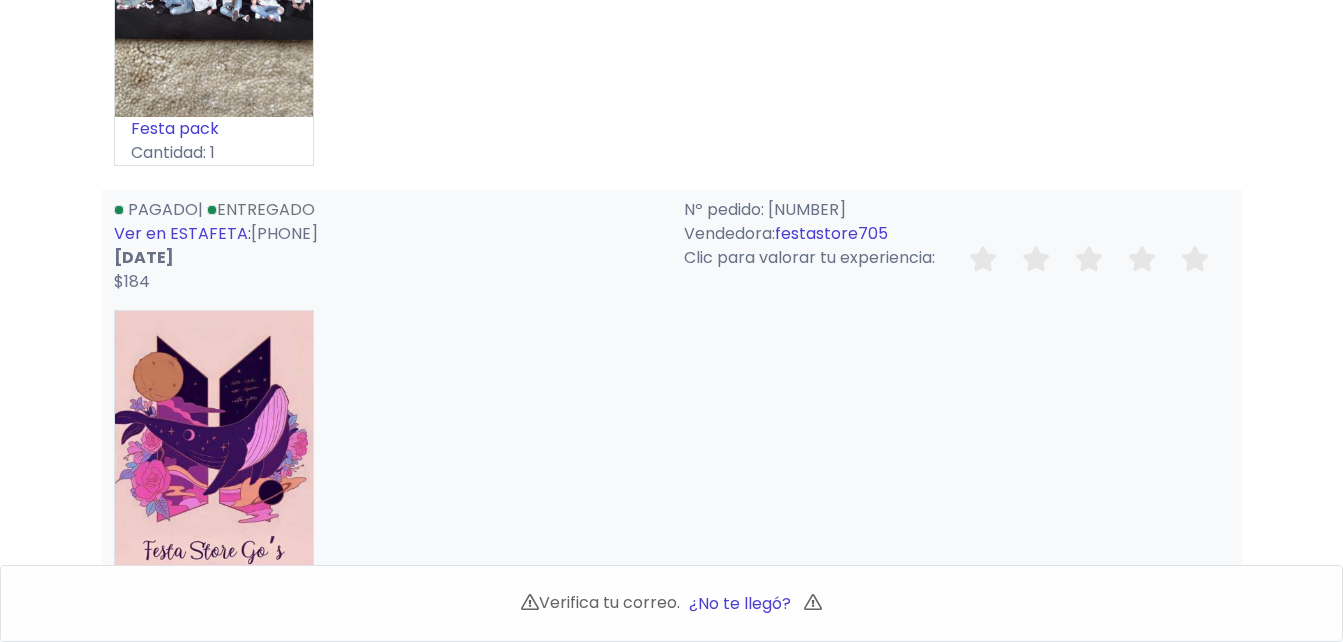 scroll, scrollTop: 520, scrollLeft: 0, axis: vertical 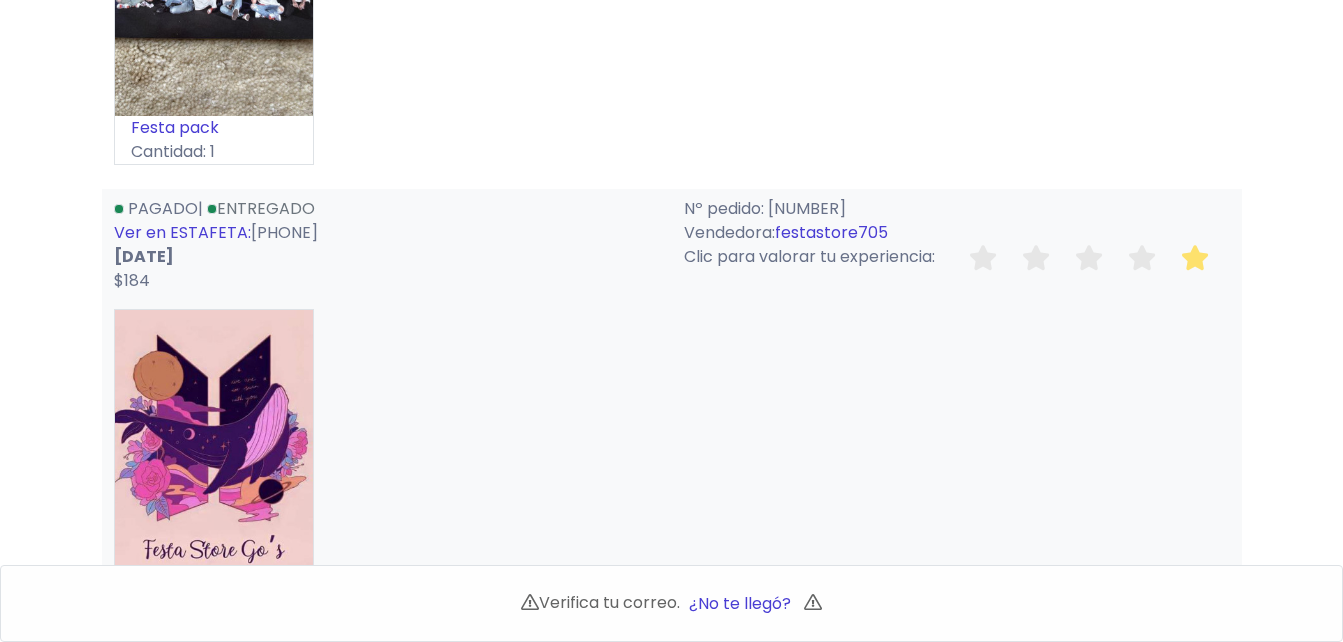 click at bounding box center [1195, 257] 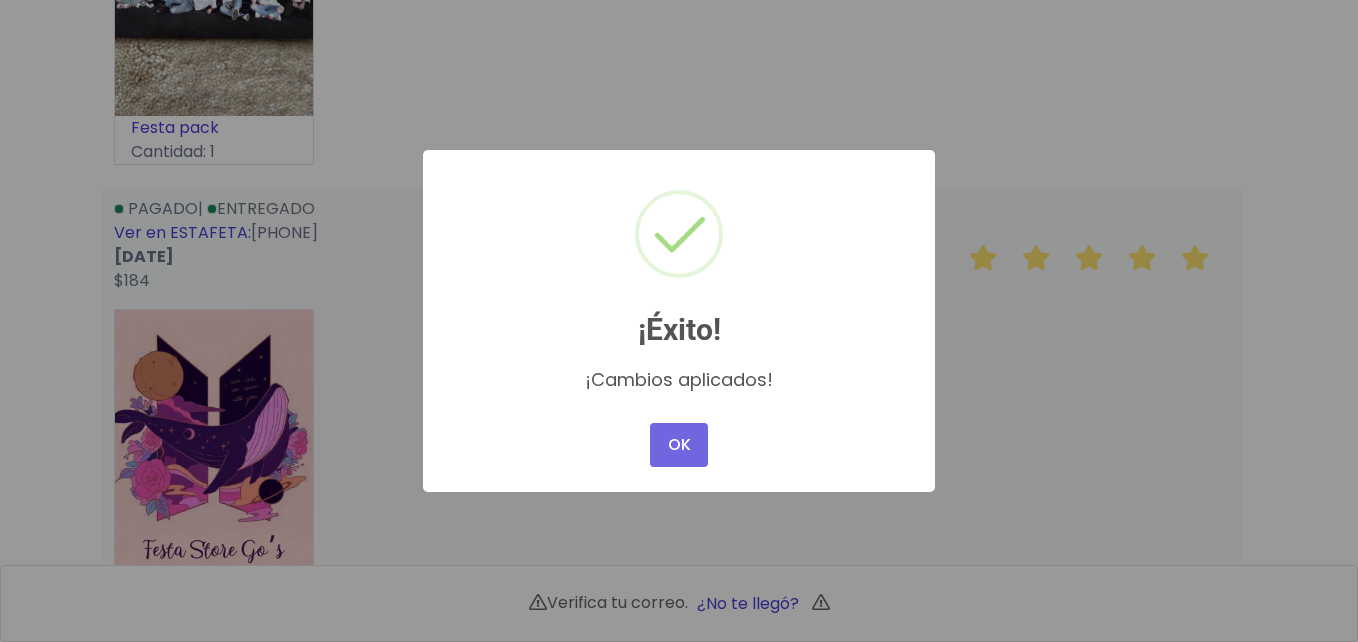 type 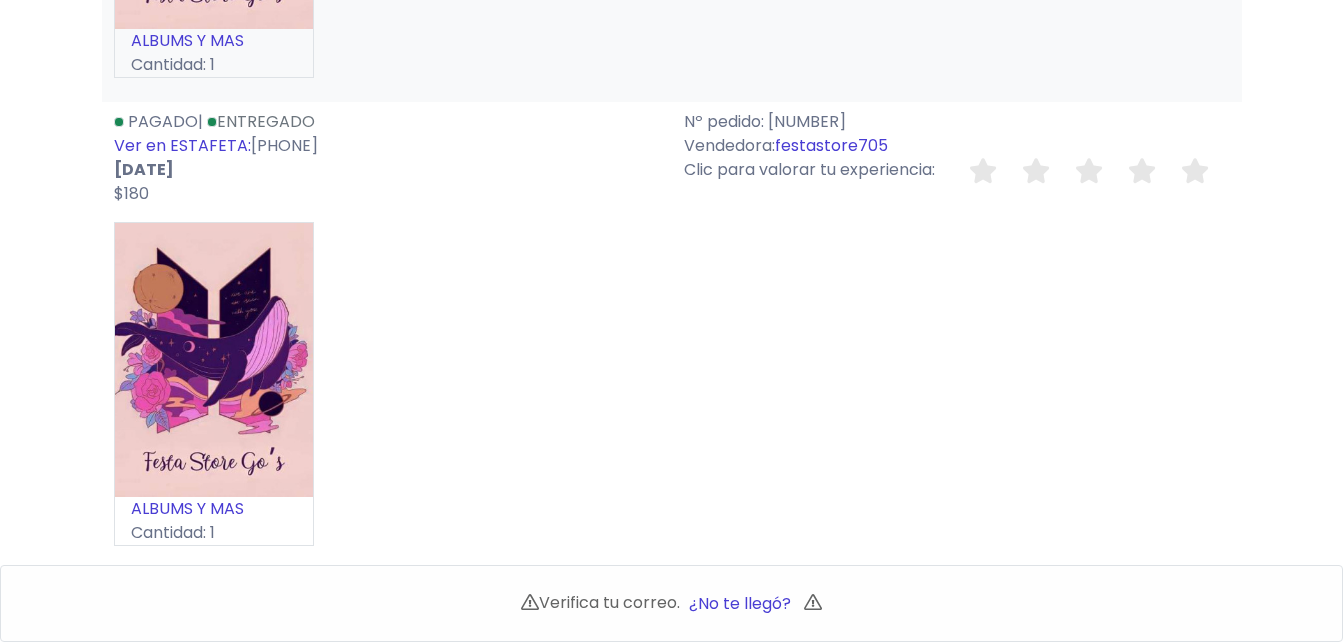 scroll, scrollTop: 1078, scrollLeft: 0, axis: vertical 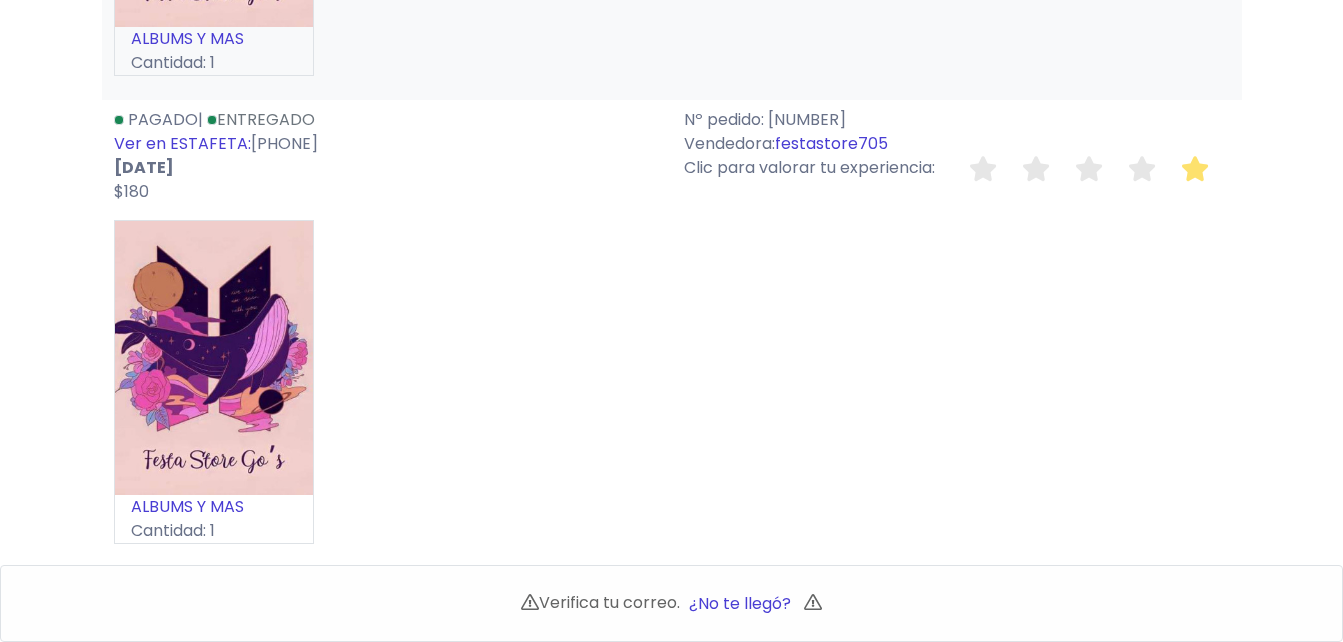 click at bounding box center (1195, 168) 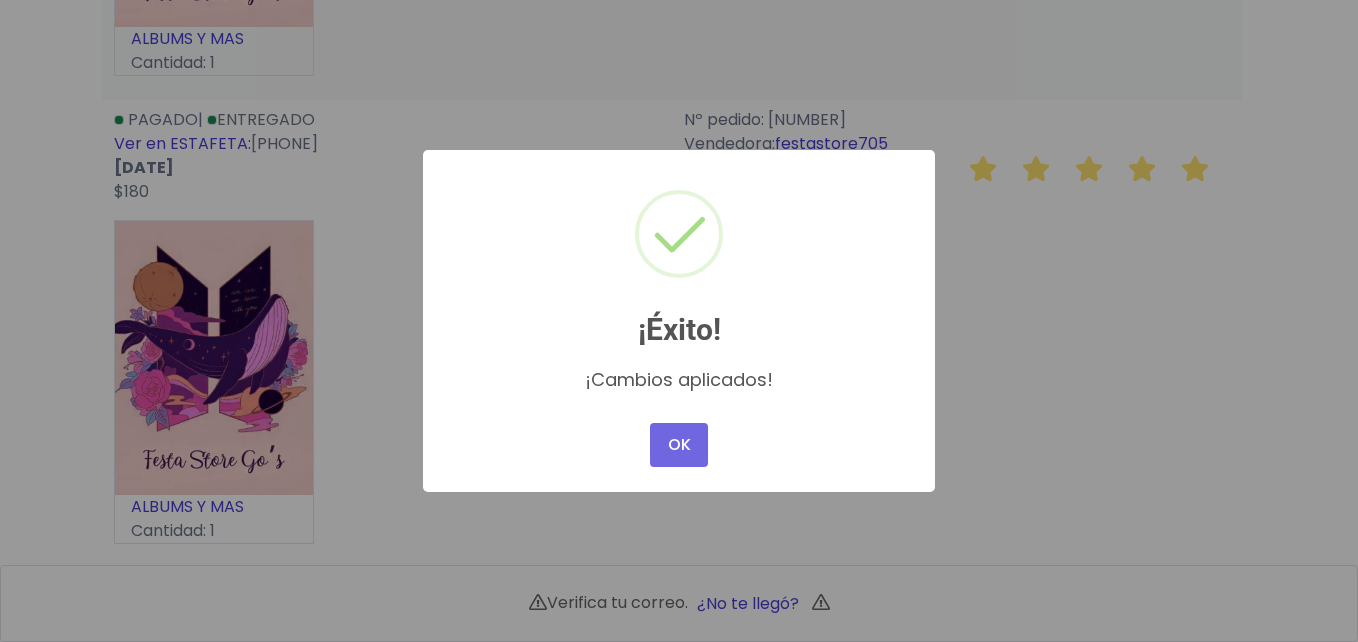 type 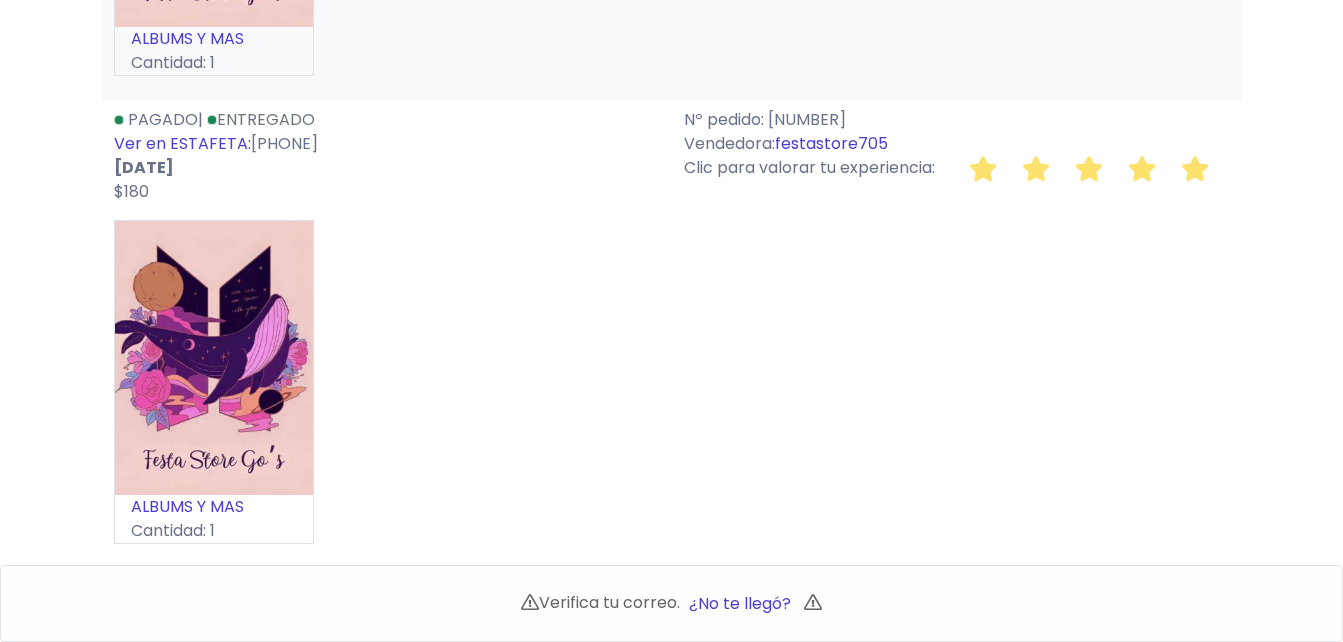 scroll, scrollTop: 1521, scrollLeft: 0, axis: vertical 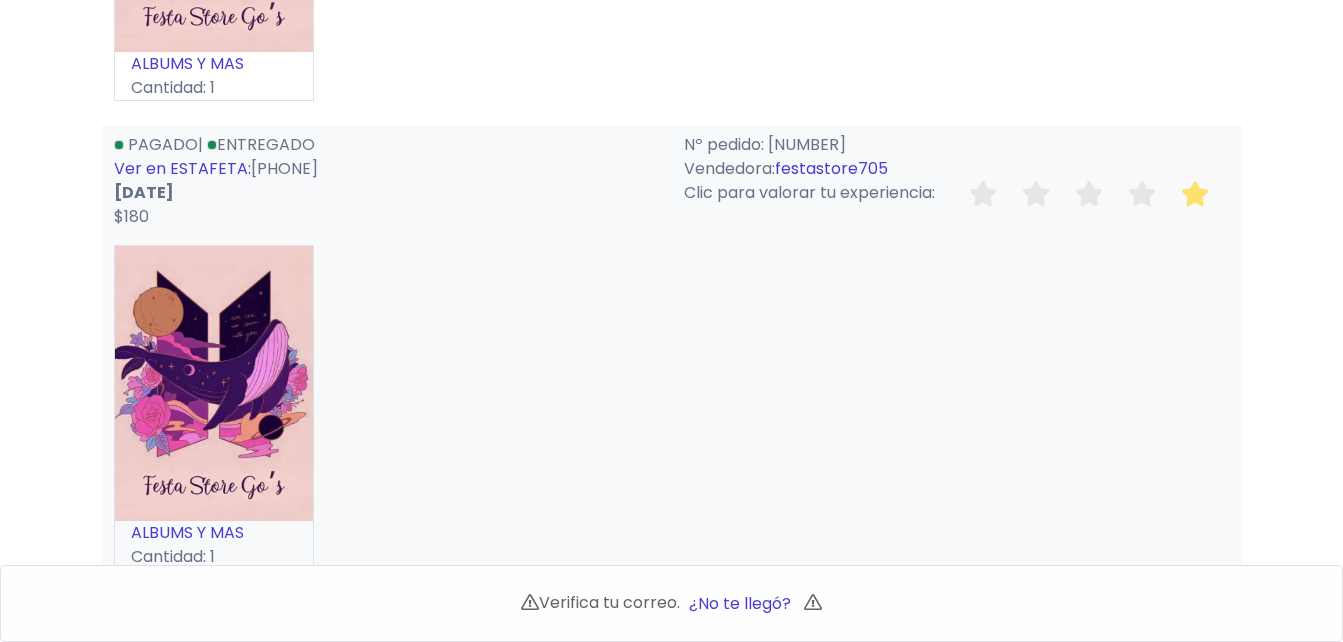 click at bounding box center (1195, 193) 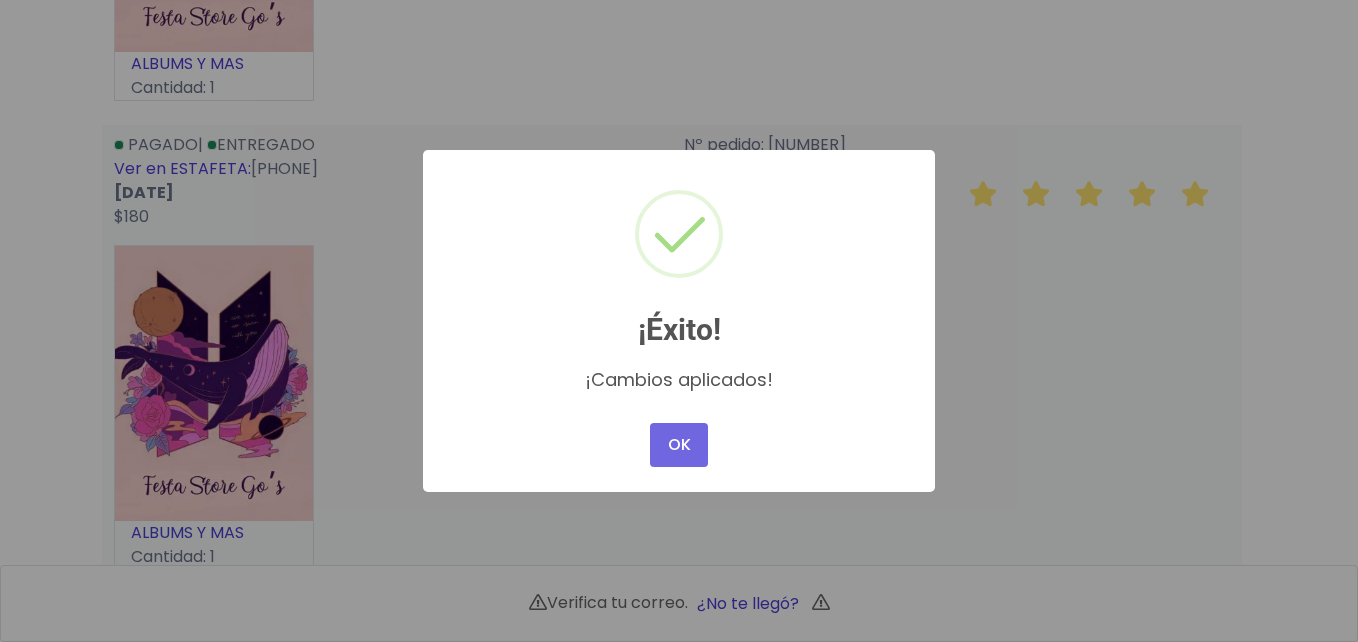 type 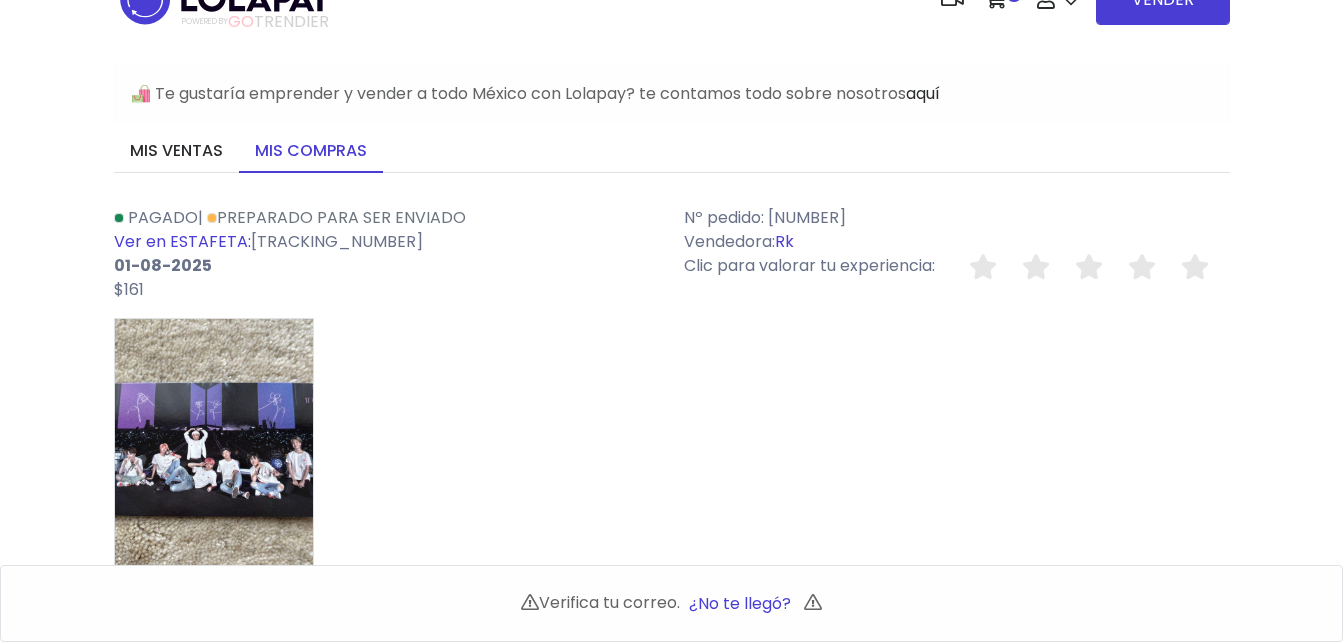 scroll, scrollTop: 0, scrollLeft: 0, axis: both 